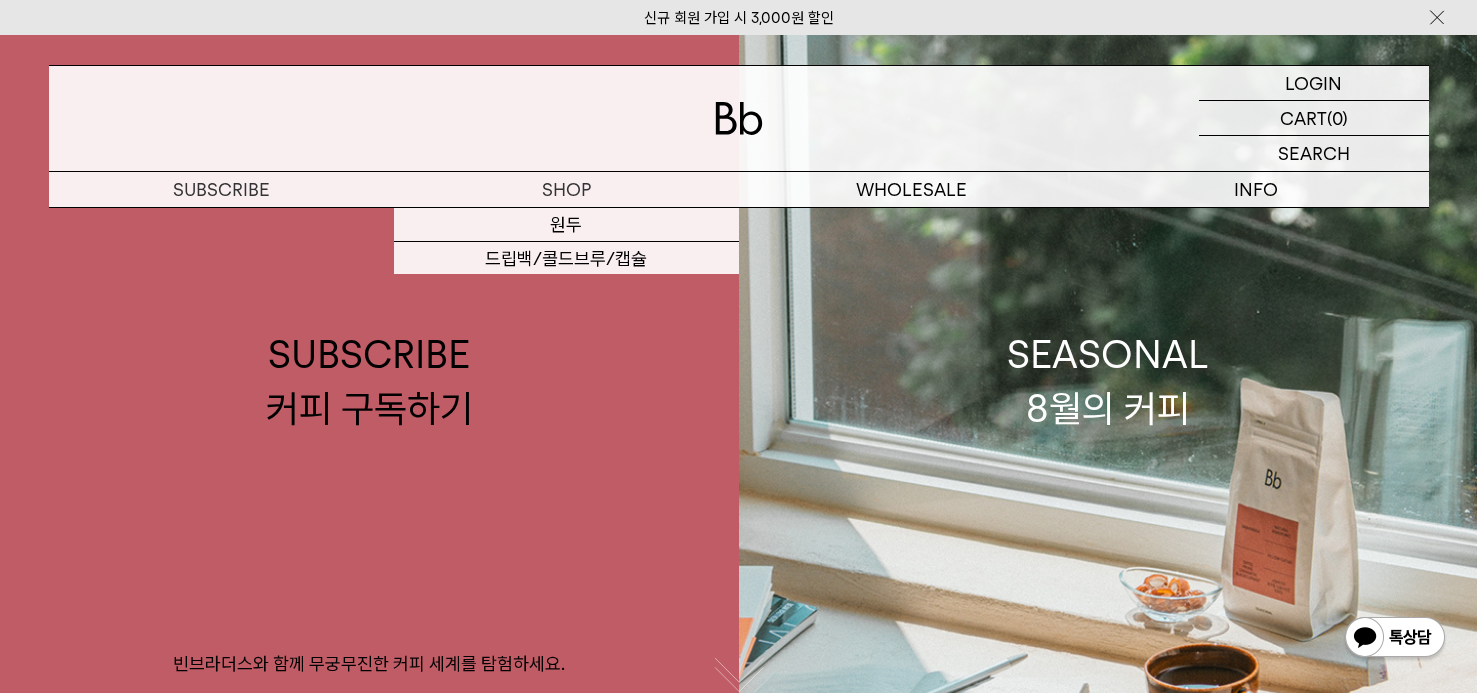 scroll, scrollTop: 0, scrollLeft: 0, axis: both 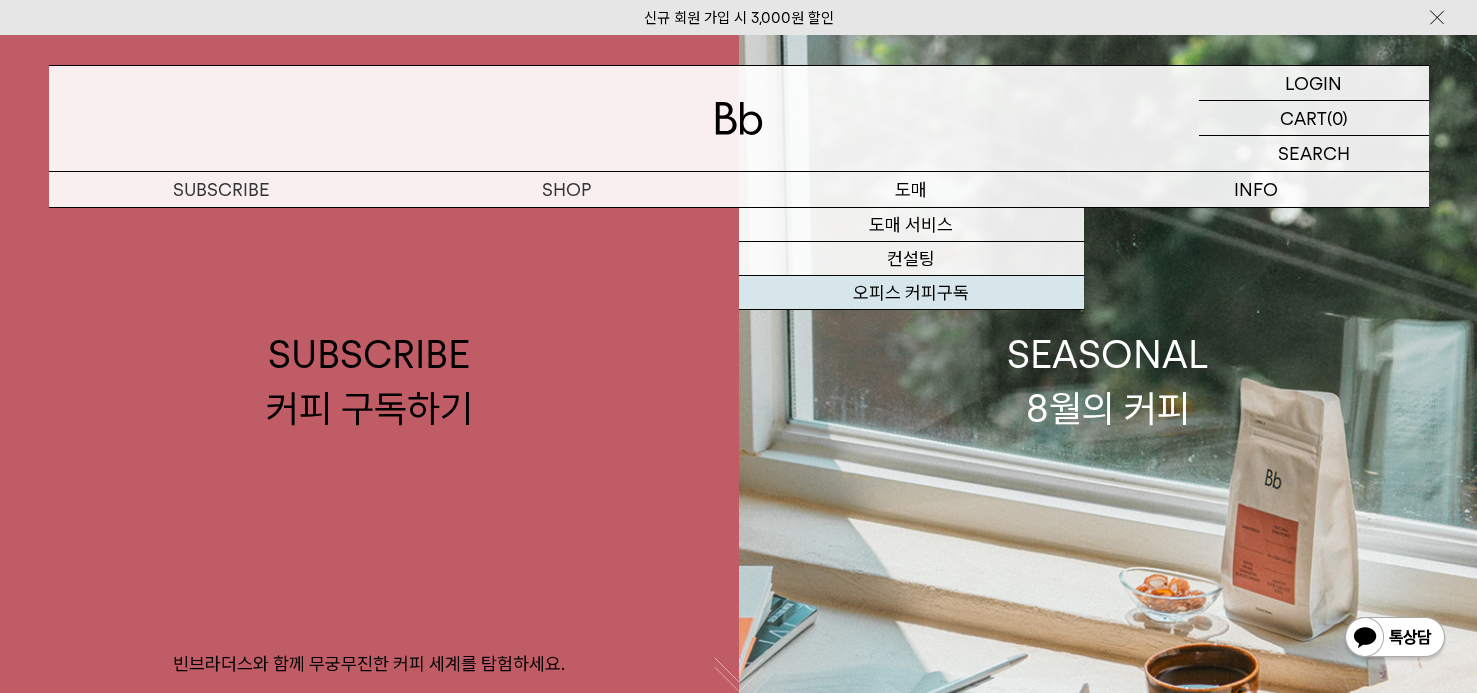 click on "오피스 커피구독" at bounding box center (911, 293) 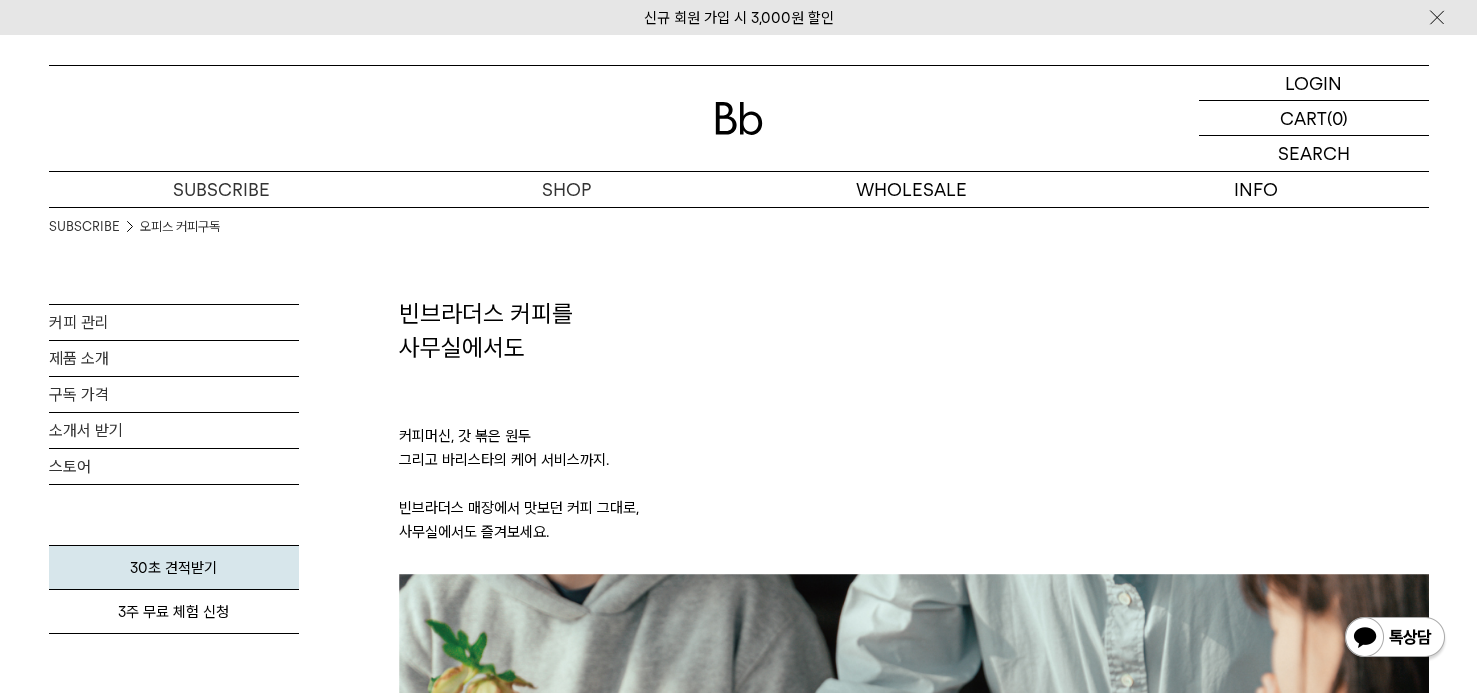 scroll, scrollTop: 0, scrollLeft: 0, axis: both 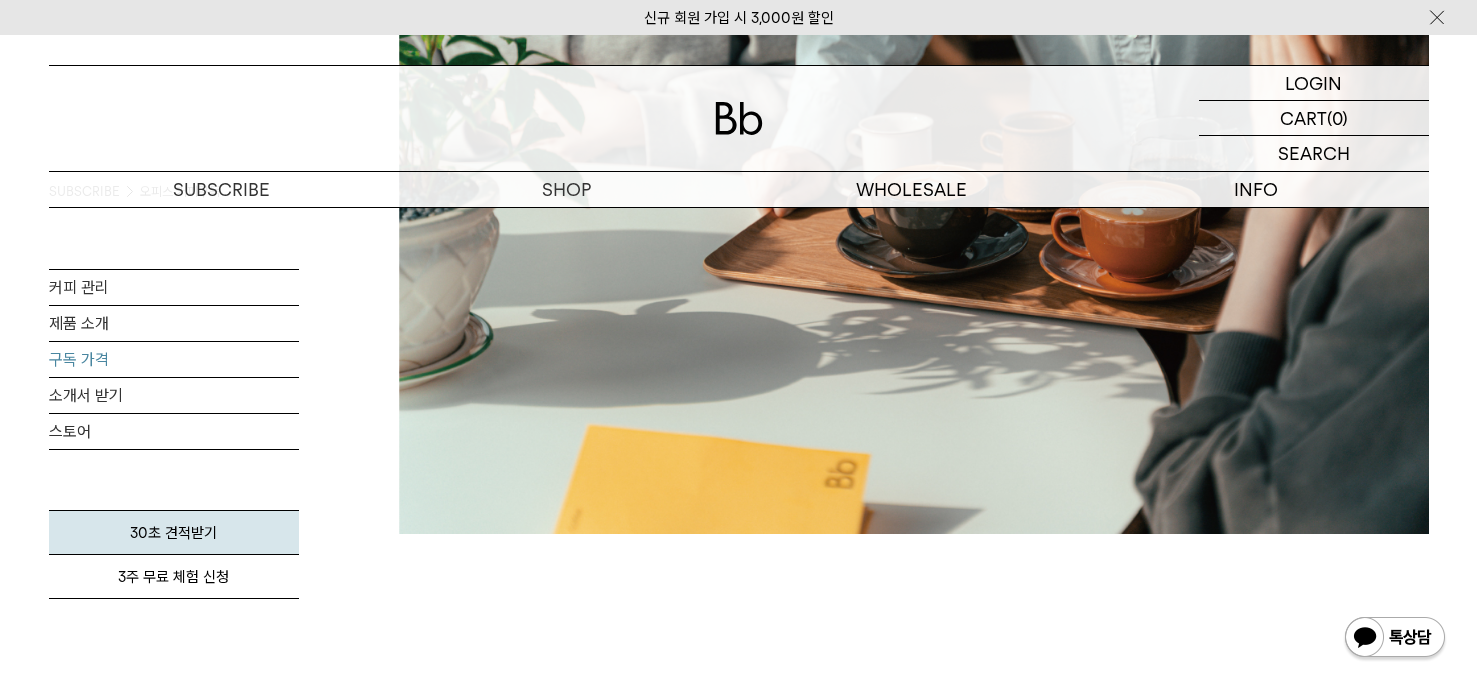 click on "구독 가격" at bounding box center [174, 359] 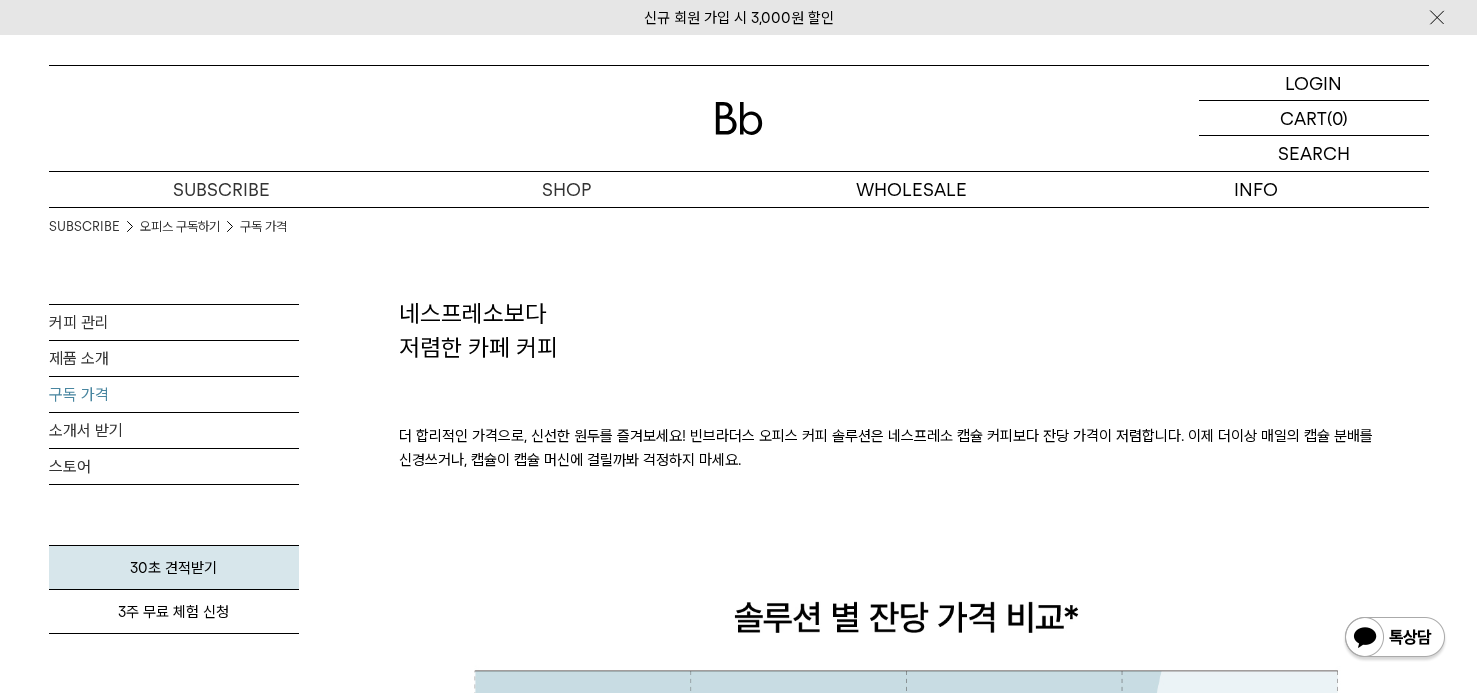 scroll, scrollTop: 269, scrollLeft: 0, axis: vertical 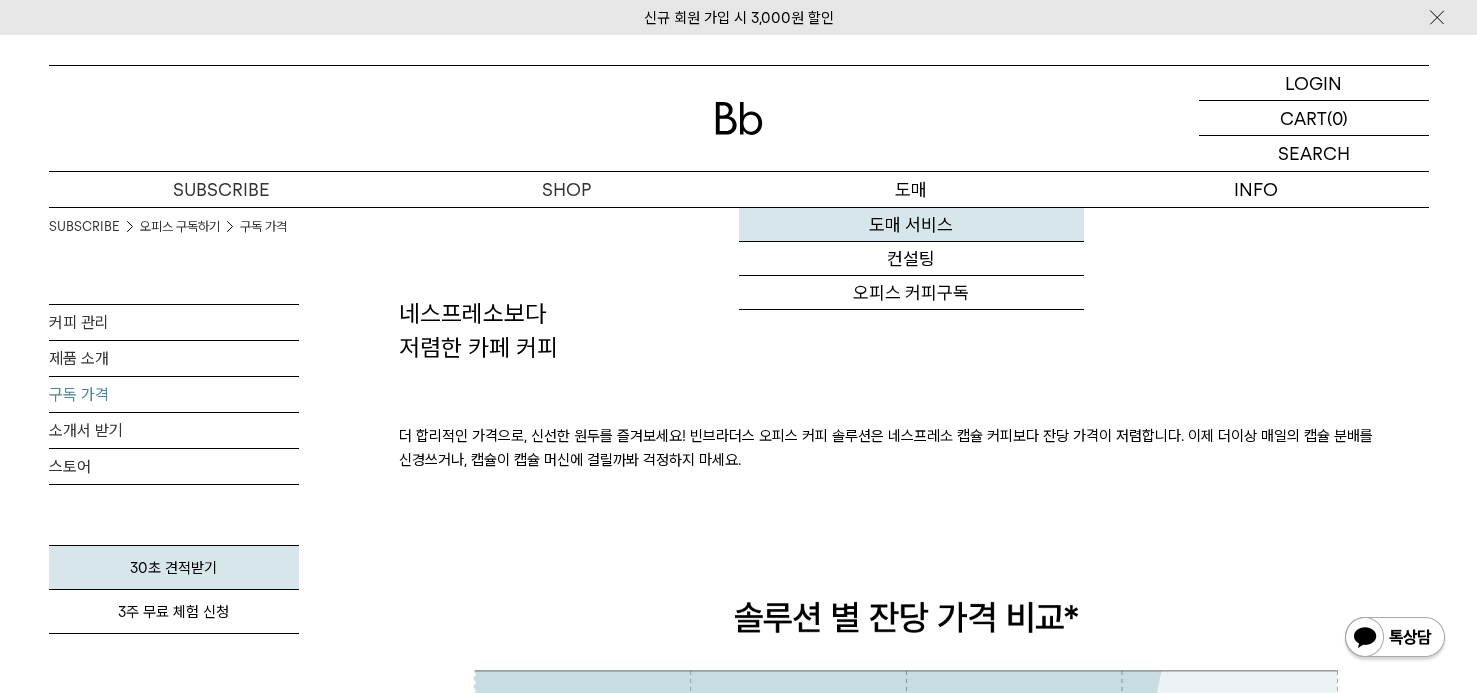 click on "도매 서비스" at bounding box center [911, 225] 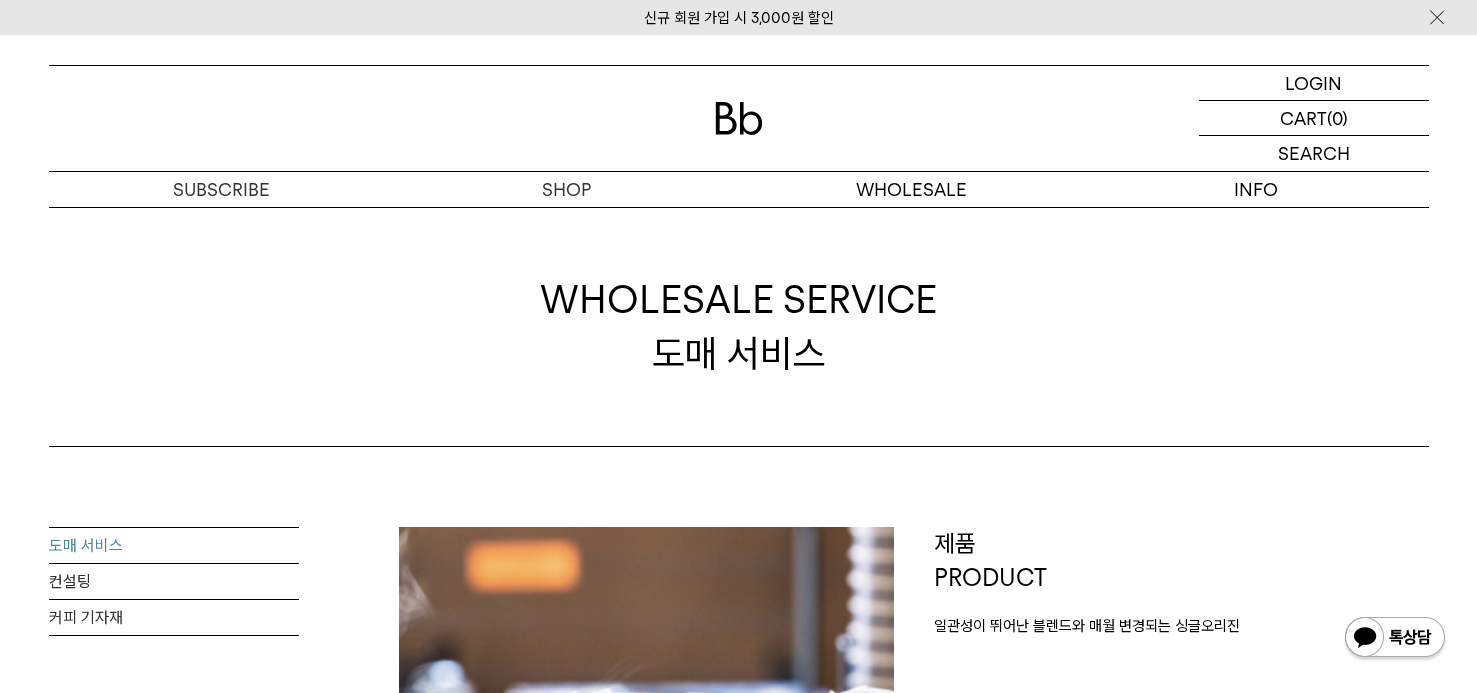 scroll, scrollTop: 0, scrollLeft: 0, axis: both 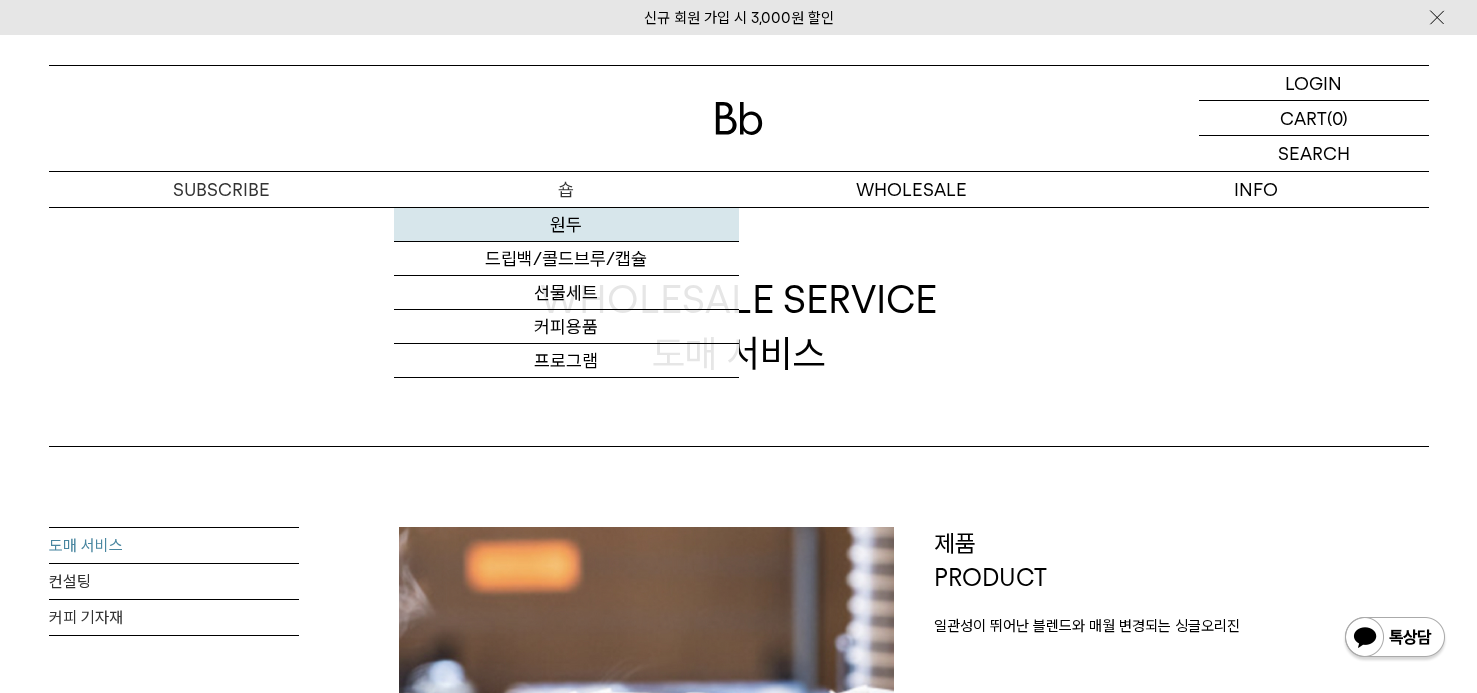 click on "원두" at bounding box center (566, 225) 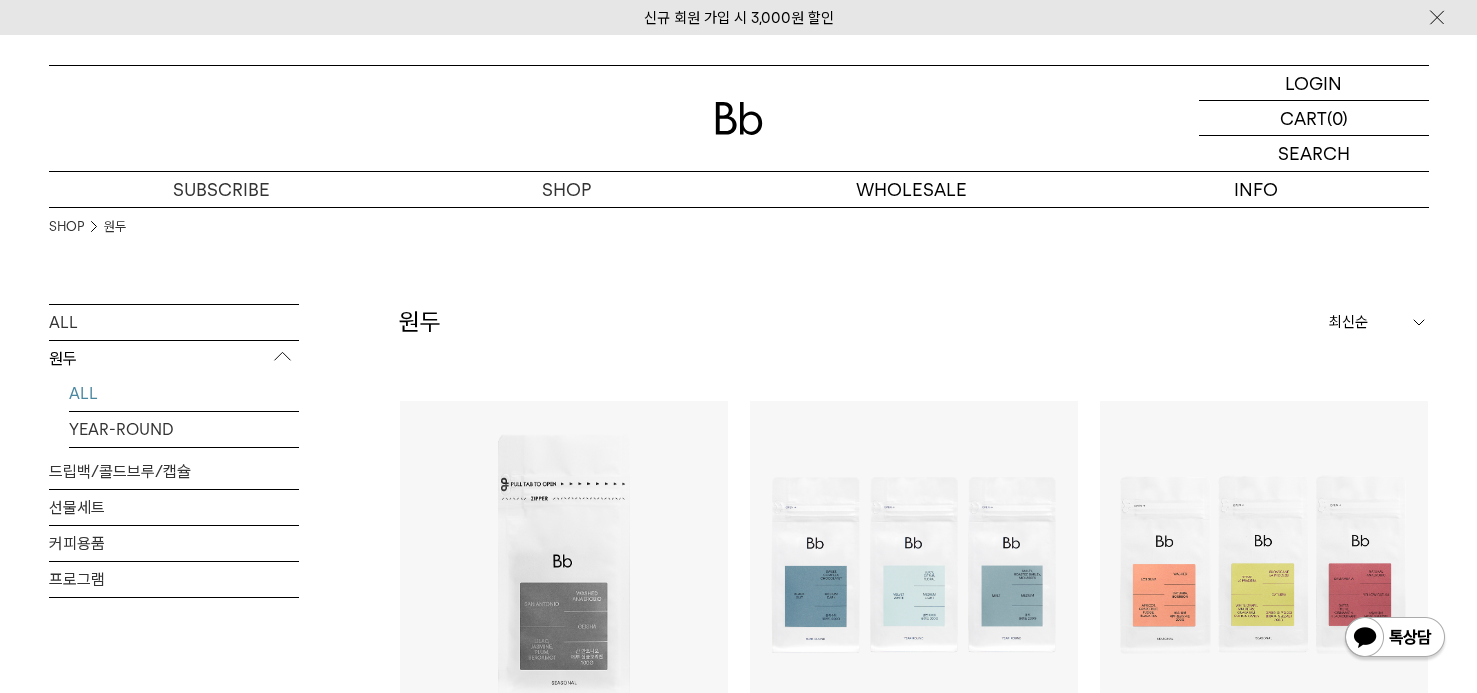 scroll, scrollTop: 0, scrollLeft: 0, axis: both 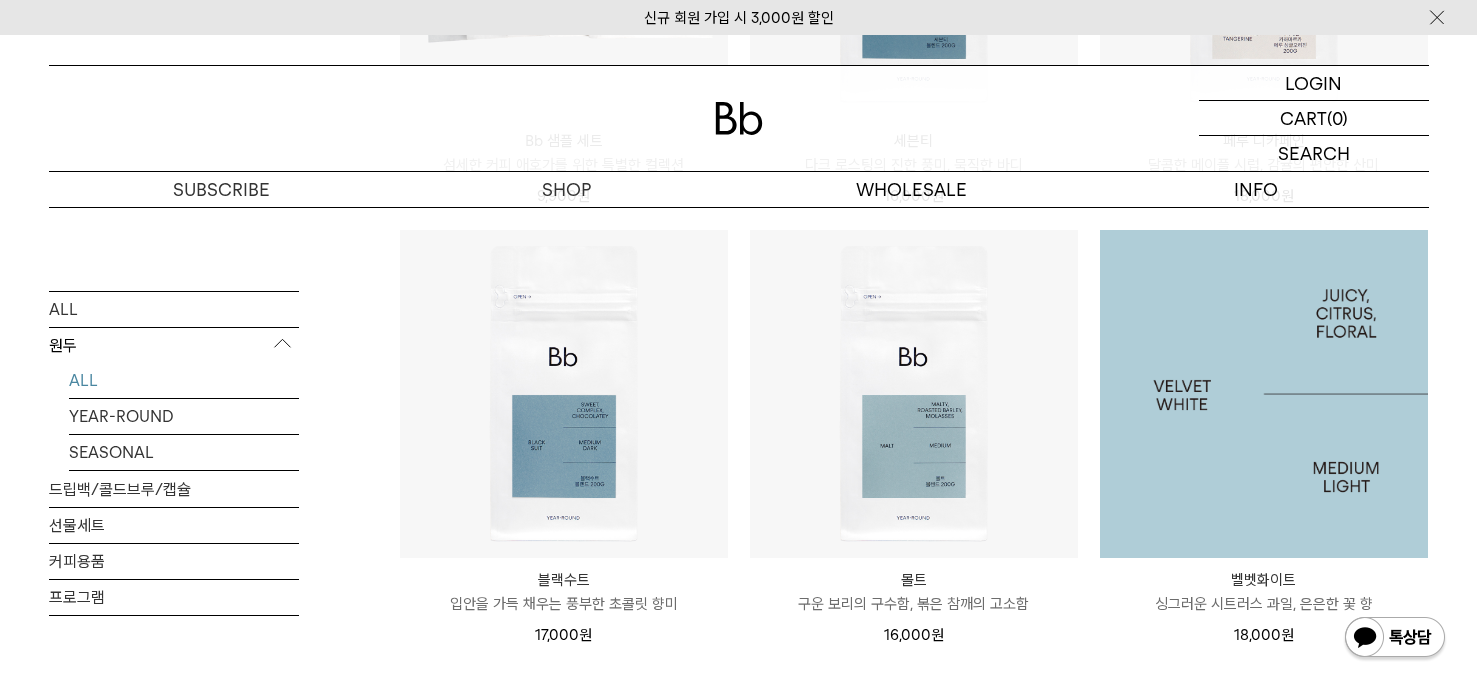 click at bounding box center [1264, 394] 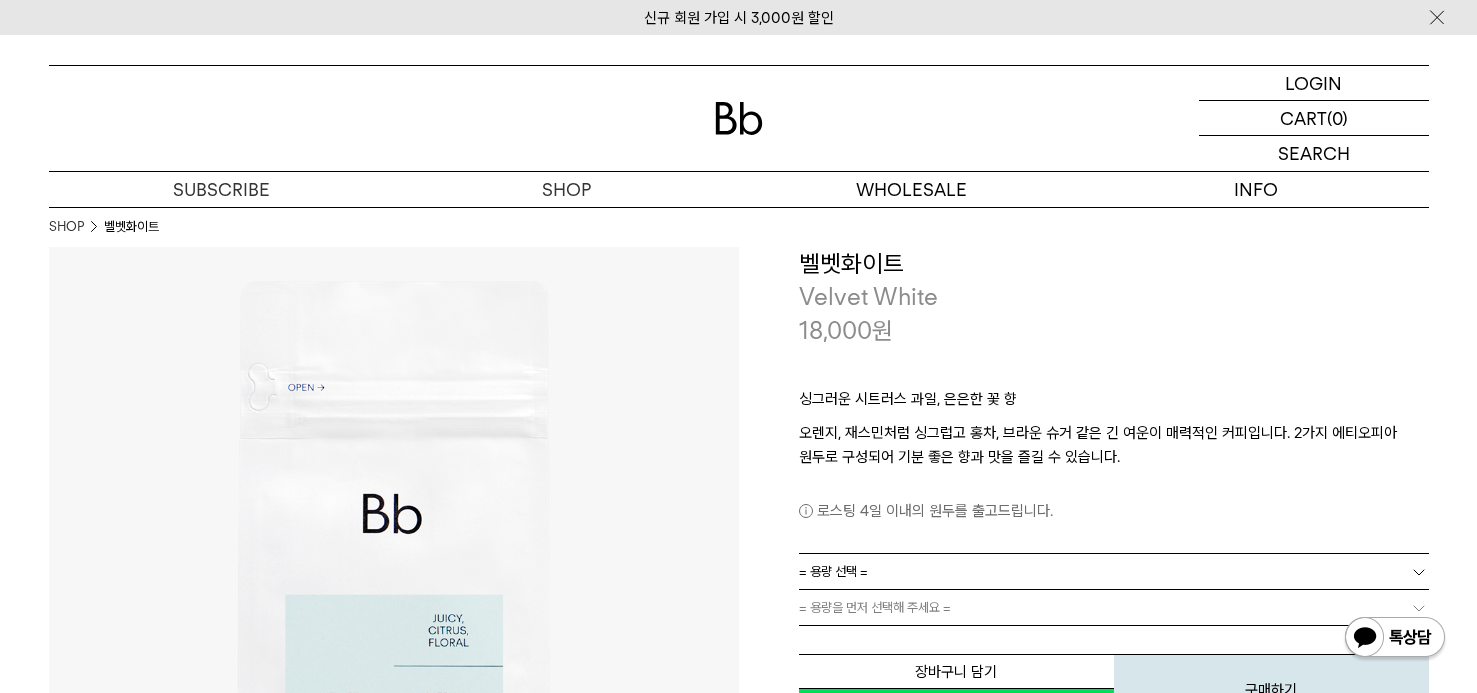 scroll, scrollTop: 0, scrollLeft: 0, axis: both 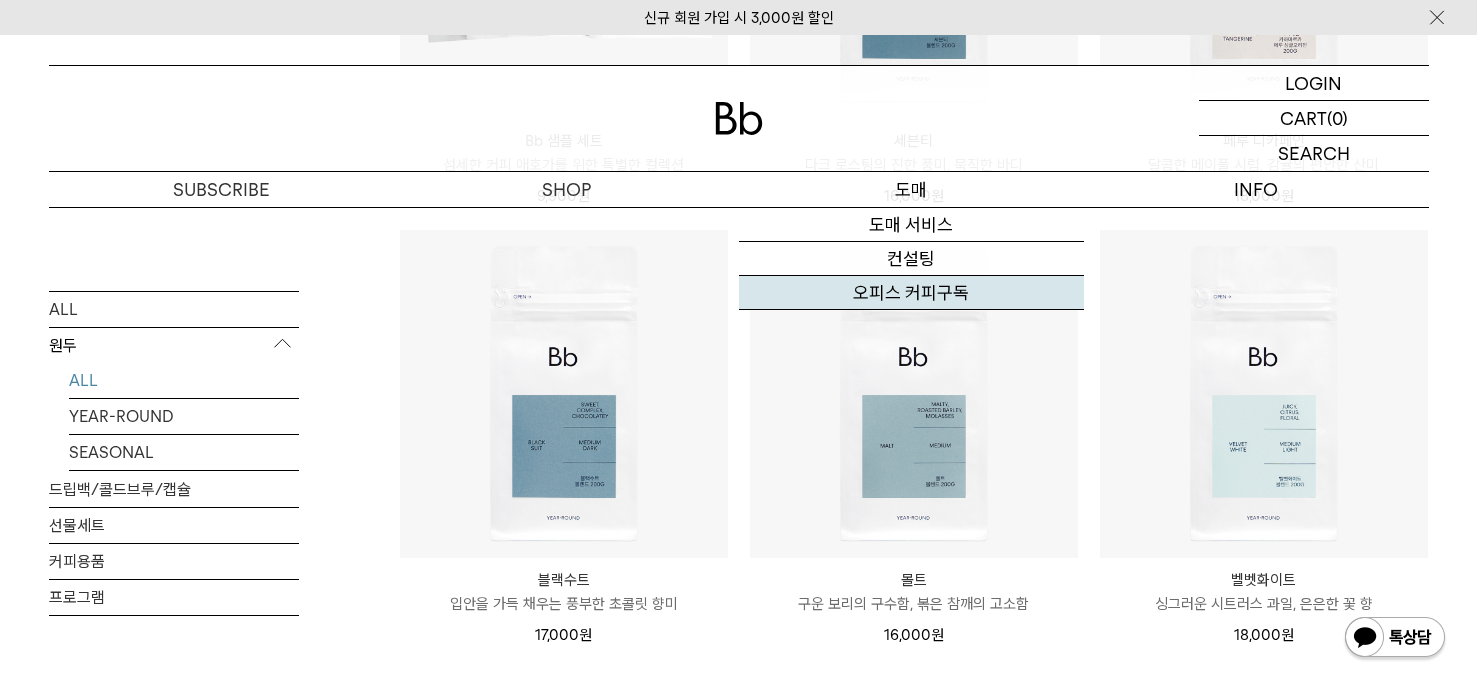 click on "오피스 커피구독" at bounding box center [911, 293] 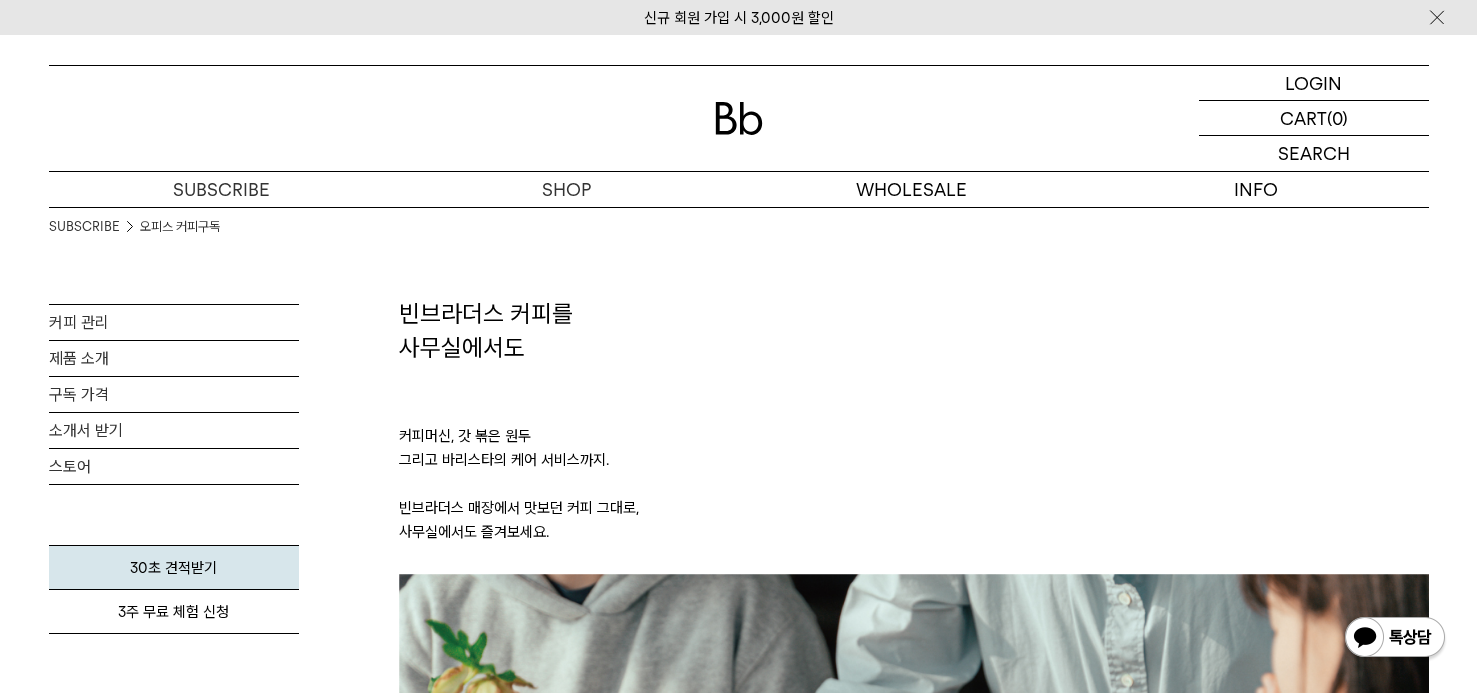 scroll, scrollTop: 0, scrollLeft: 0, axis: both 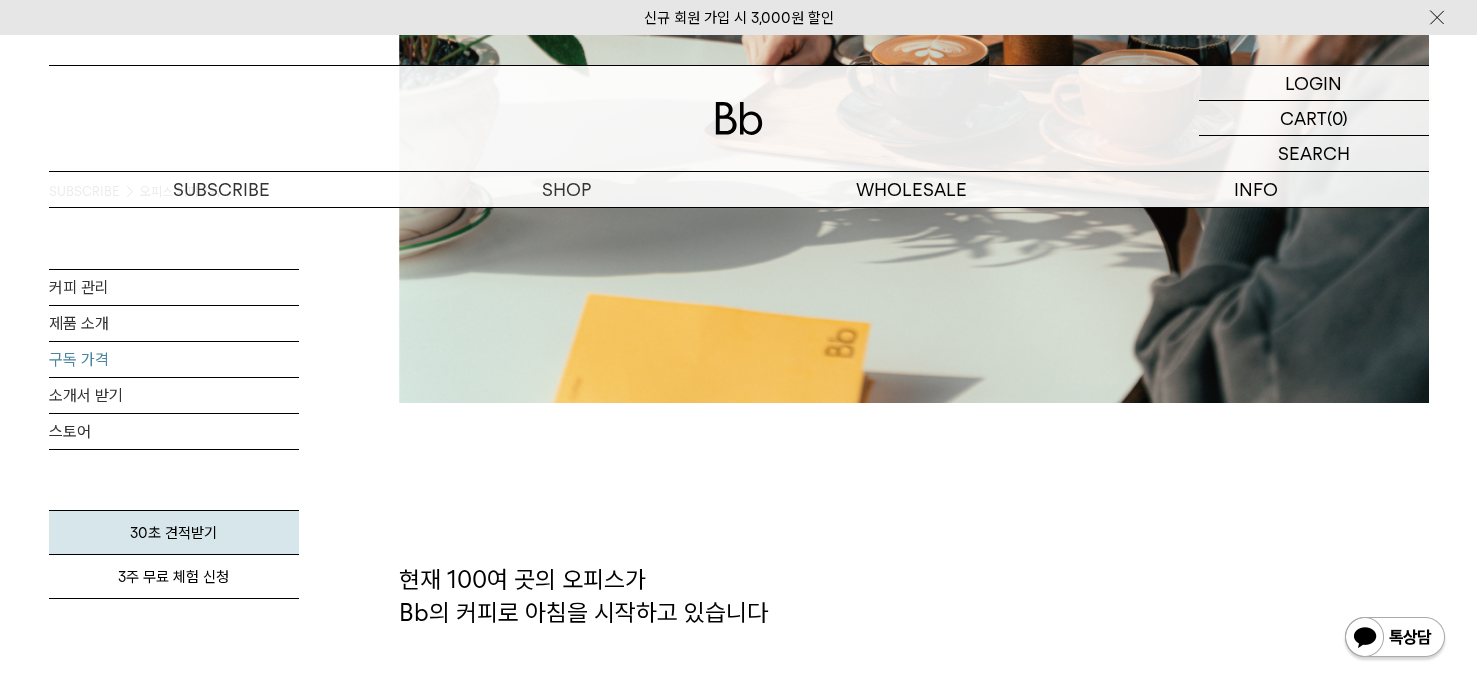 click on "구독 가격" at bounding box center [174, 359] 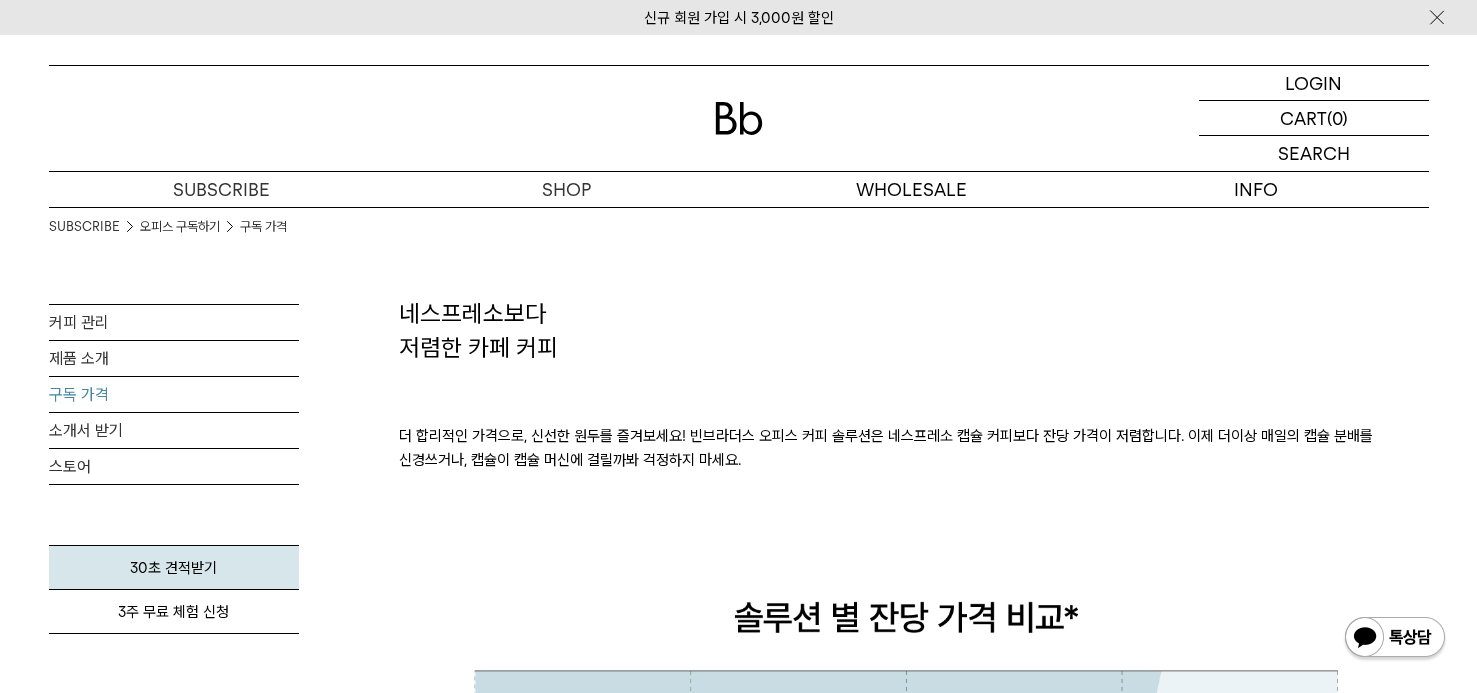 scroll, scrollTop: 0, scrollLeft: 0, axis: both 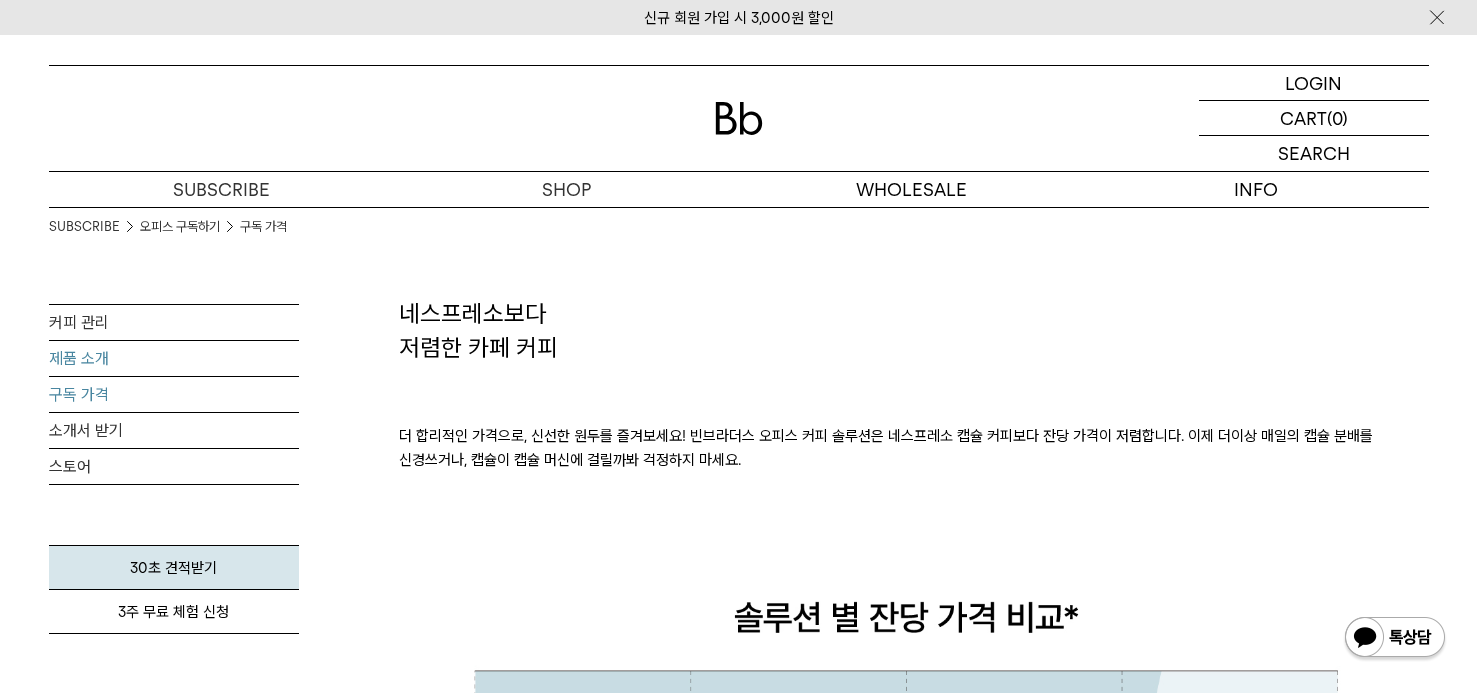 drag, startPoint x: 102, startPoint y: 351, endPoint x: 120, endPoint y: 351, distance: 18 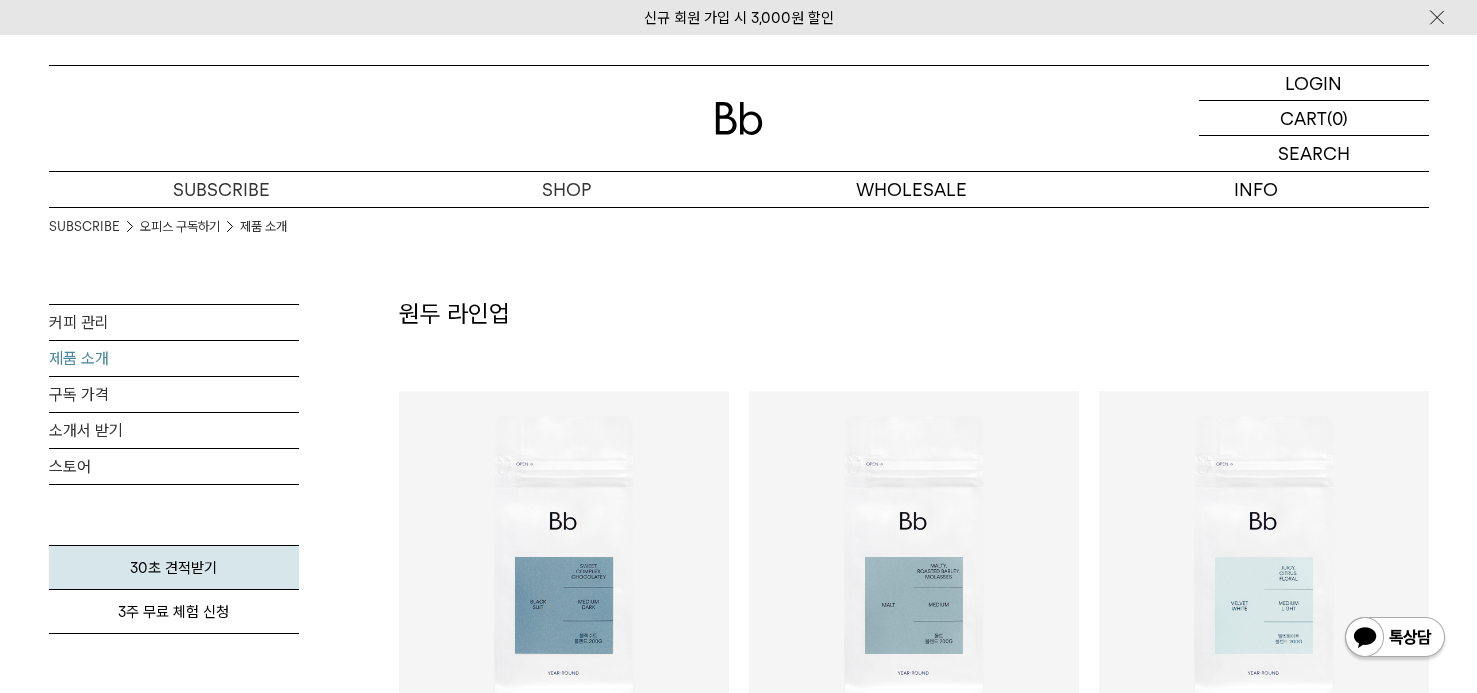 scroll, scrollTop: 203, scrollLeft: 0, axis: vertical 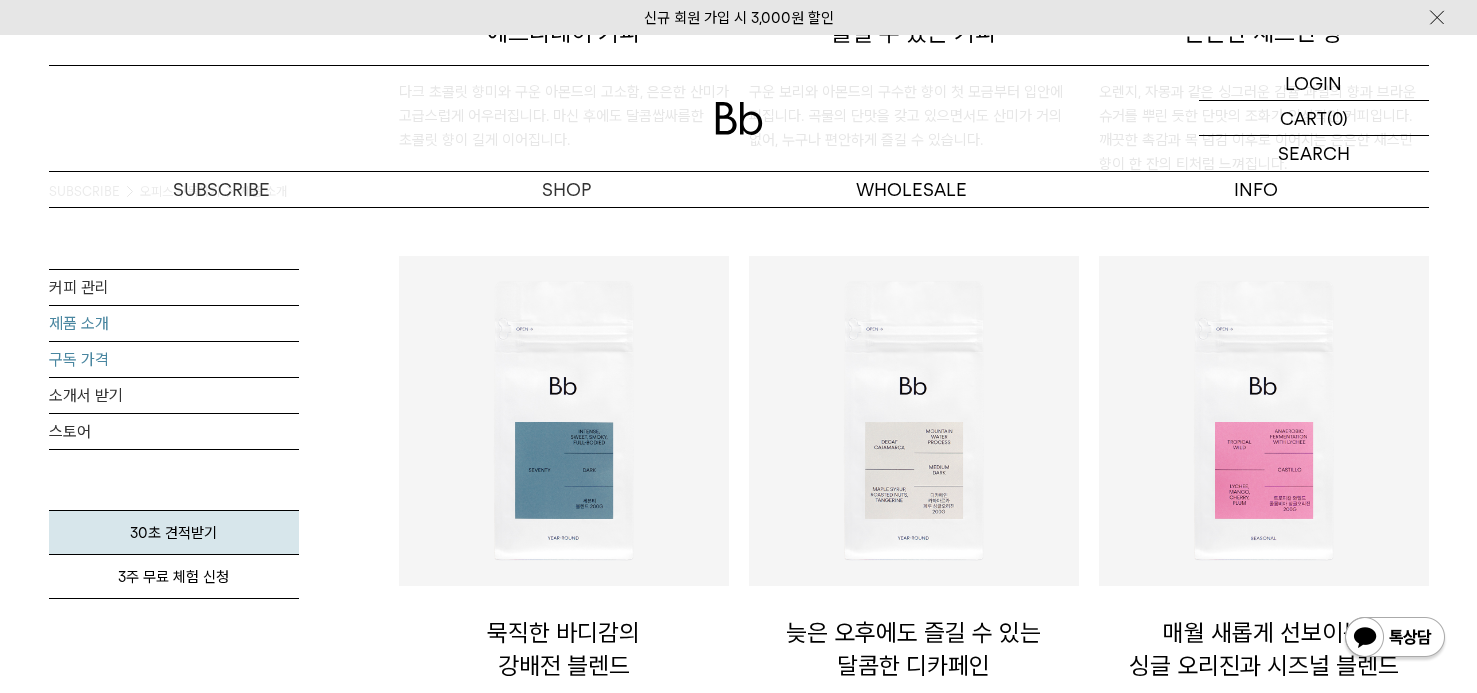 click on "구독 가격" at bounding box center [174, 359] 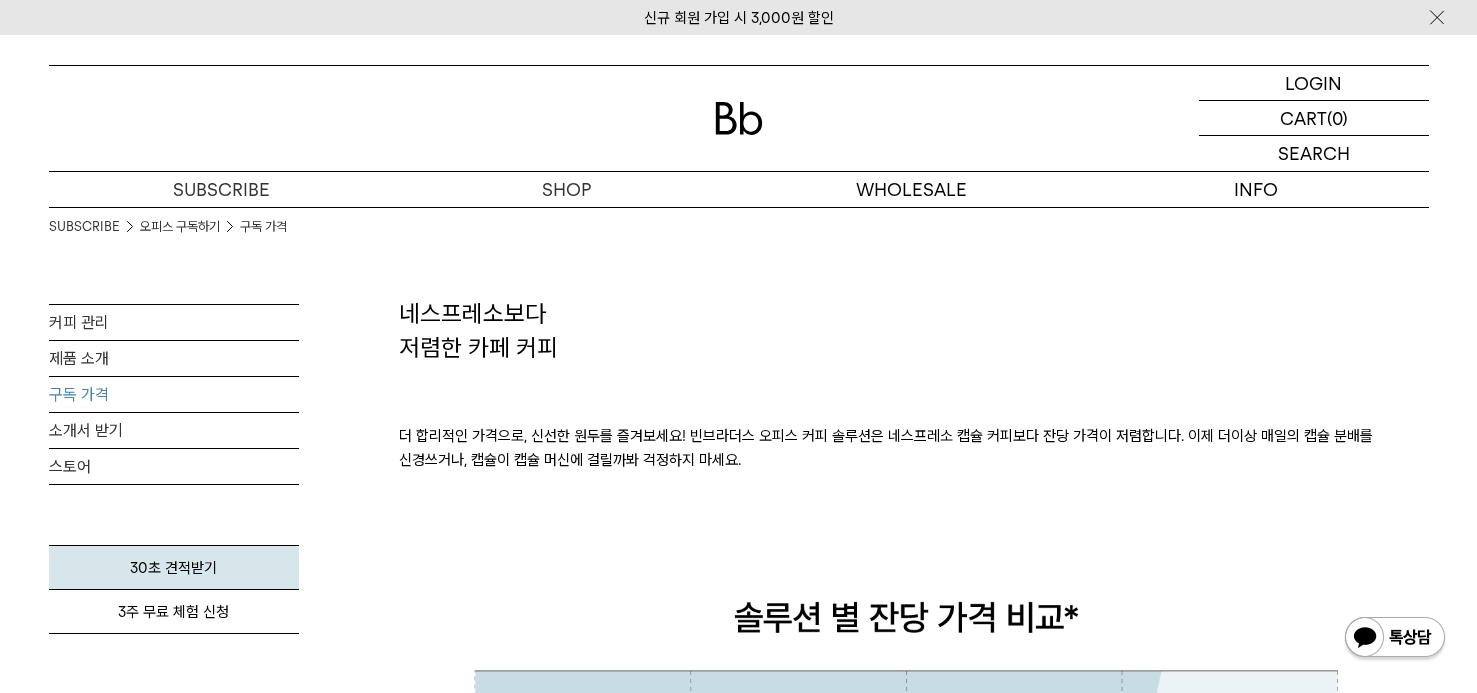 scroll, scrollTop: 189, scrollLeft: 0, axis: vertical 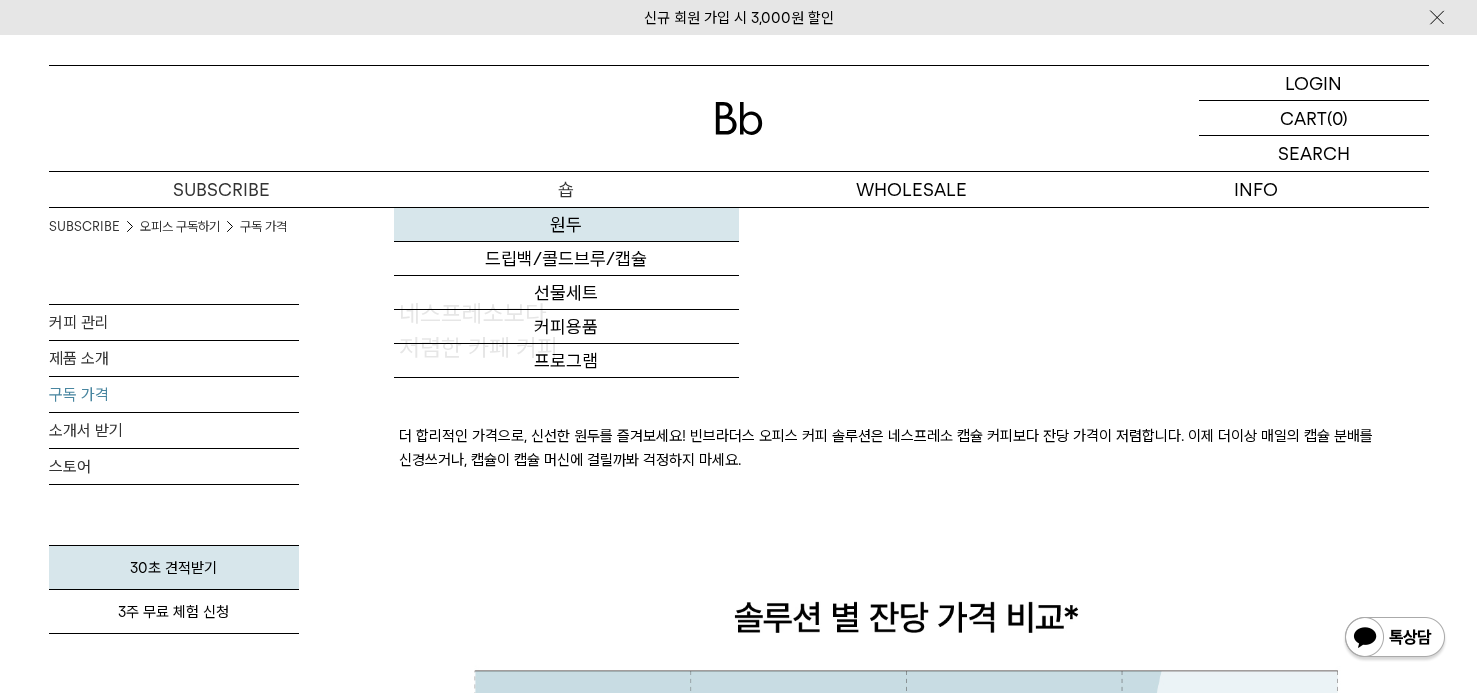 click on "원두" at bounding box center [566, 225] 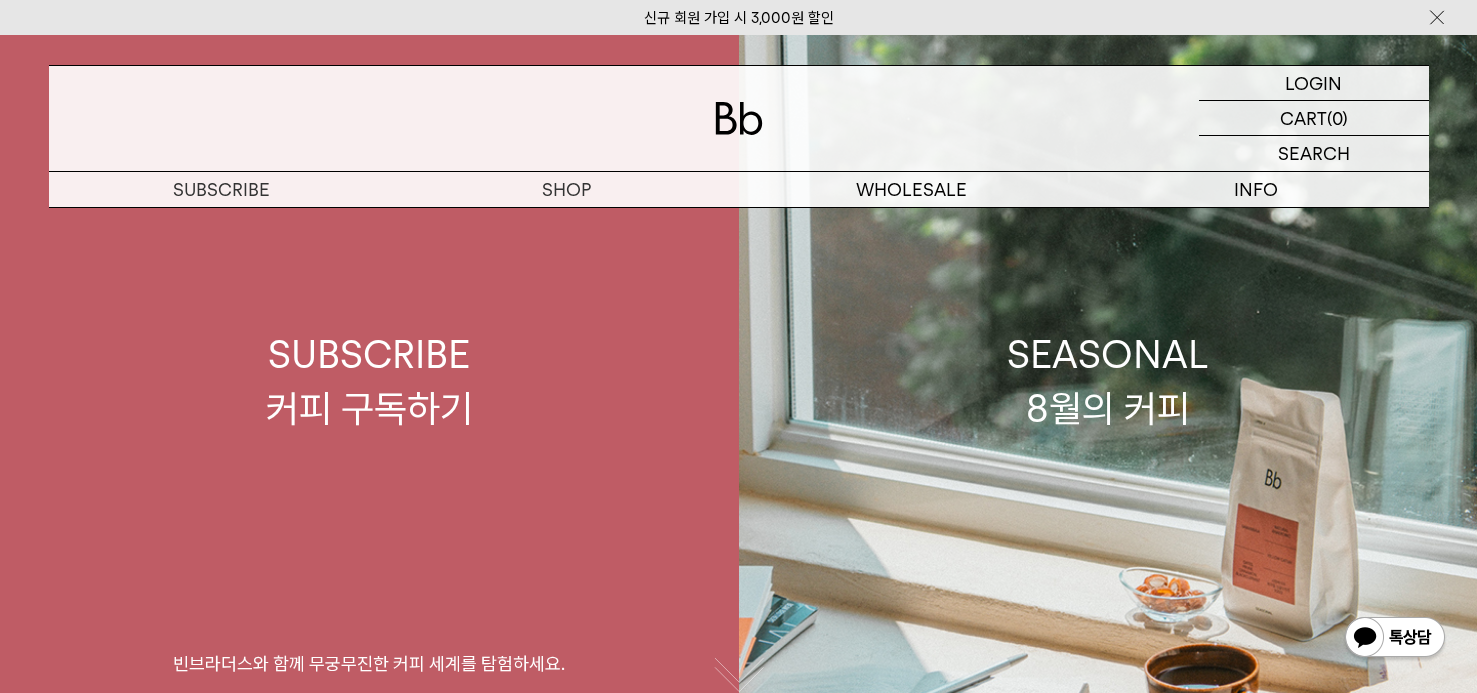 scroll, scrollTop: 295, scrollLeft: 0, axis: vertical 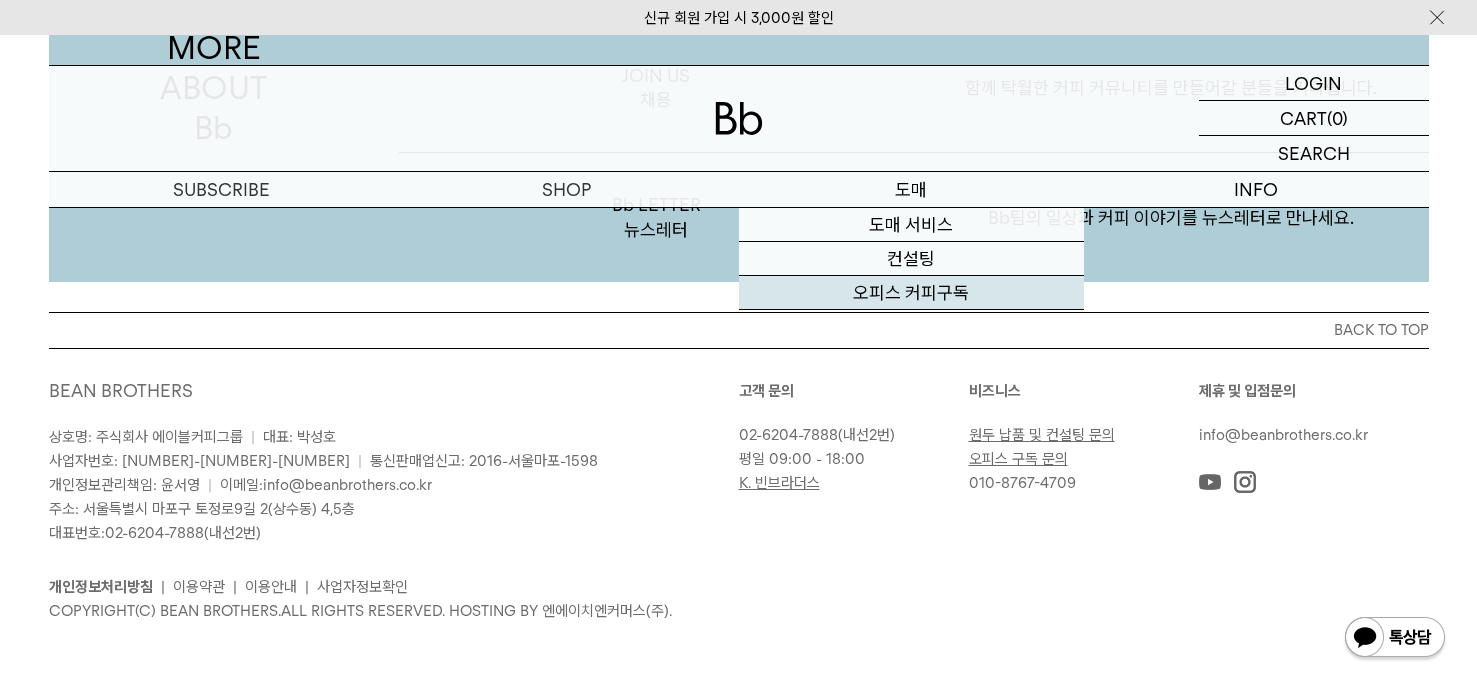 click on "오피스 커피구독" at bounding box center (911, 293) 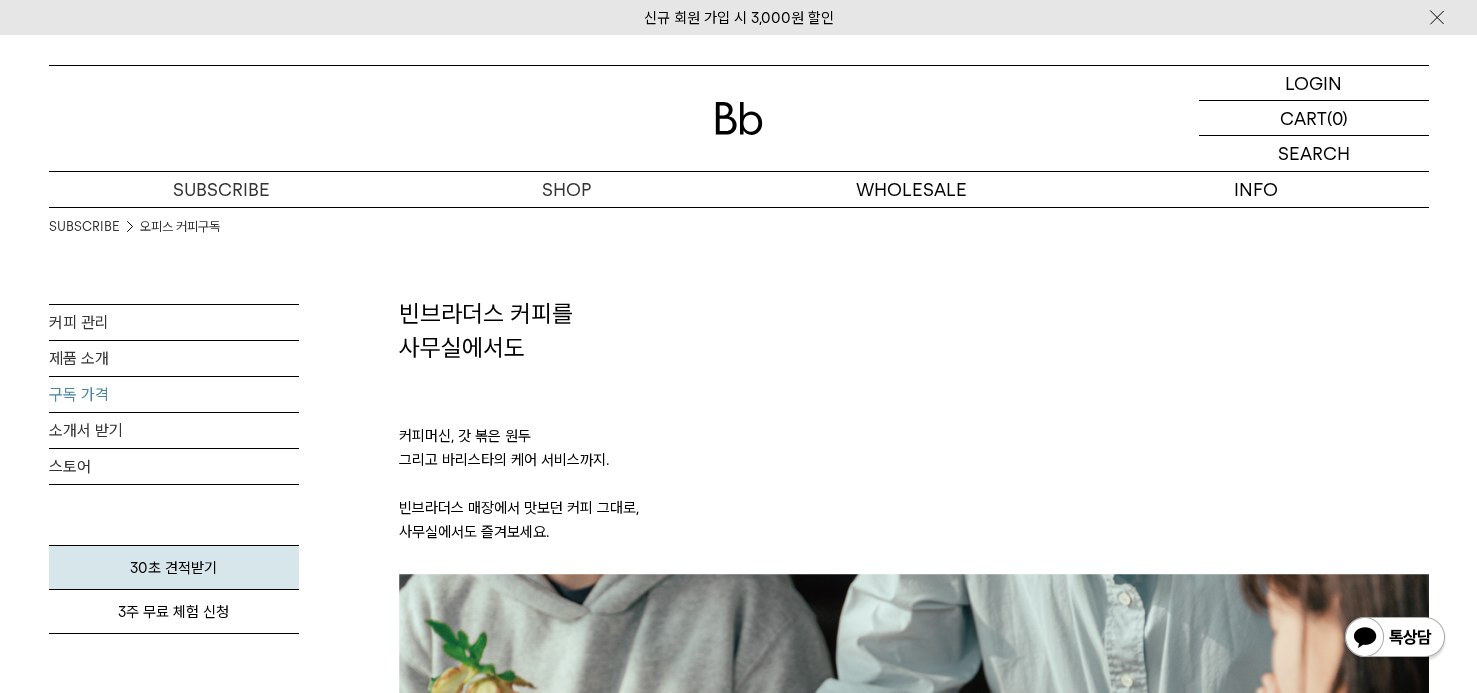 scroll, scrollTop: 0, scrollLeft: 0, axis: both 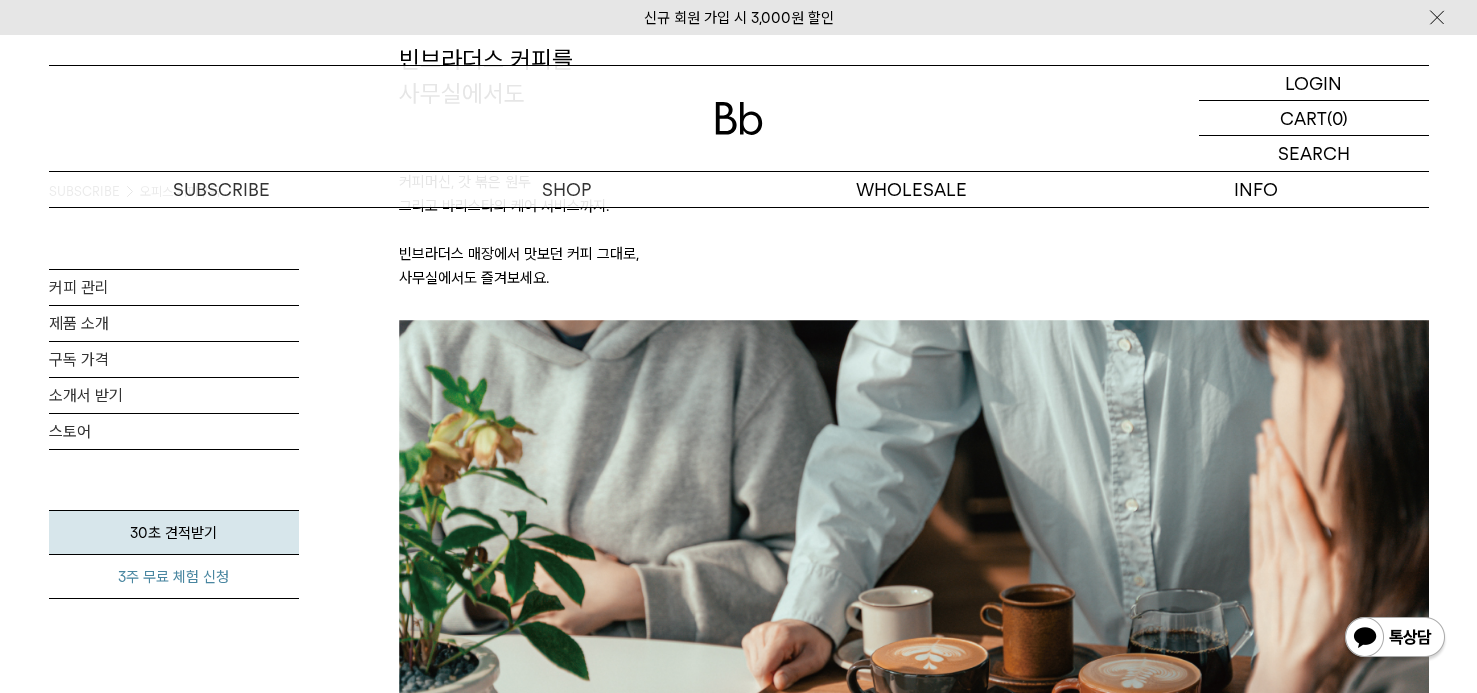 click on "3주 무료 체험 신청" at bounding box center (174, 577) 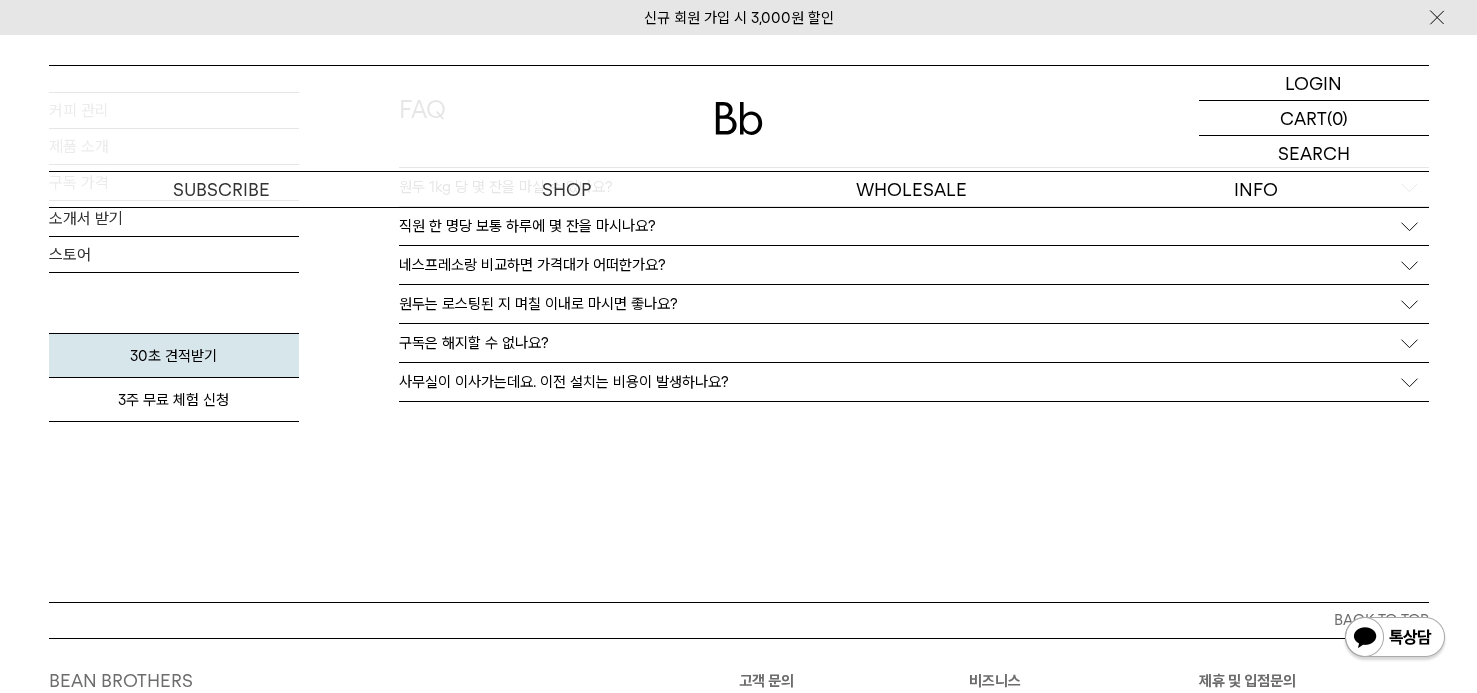 scroll, scrollTop: 3799, scrollLeft: 0, axis: vertical 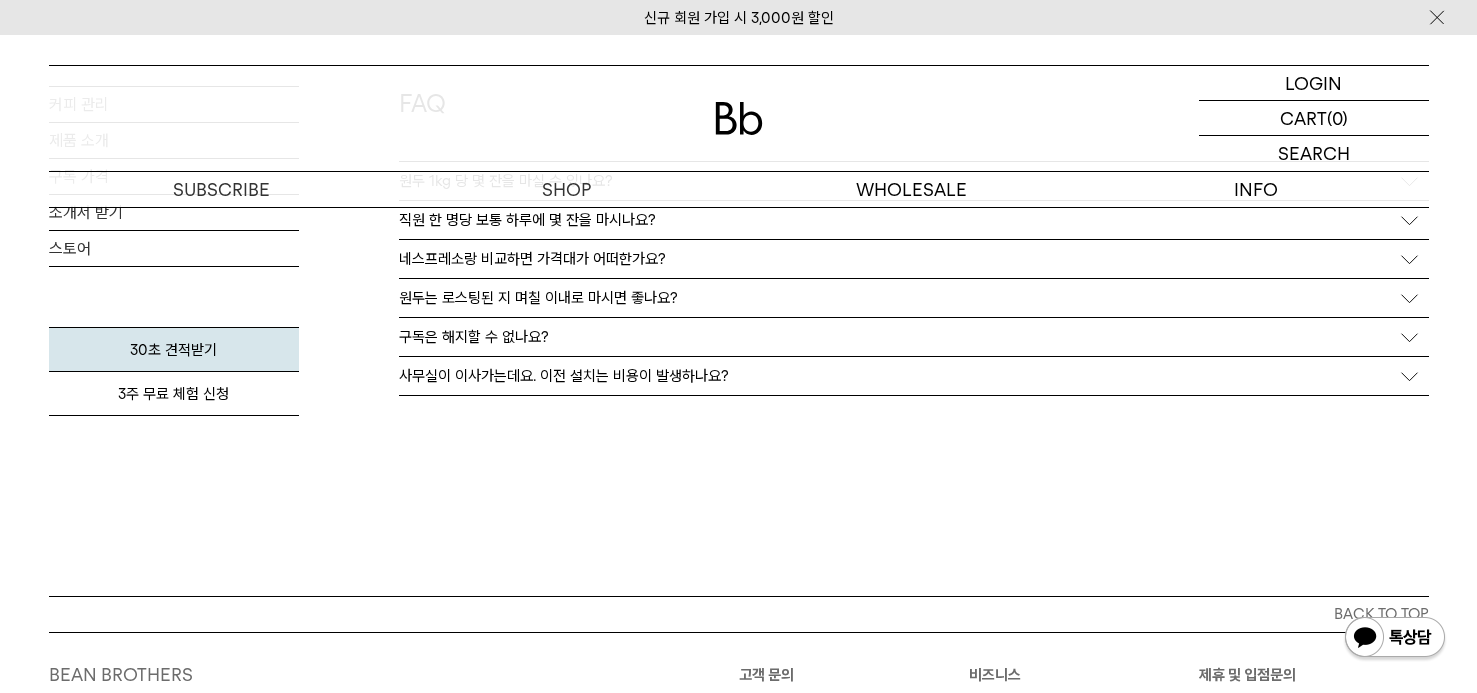 click on "구독은 해지할 수 없나요?" at bounding box center (914, 337) 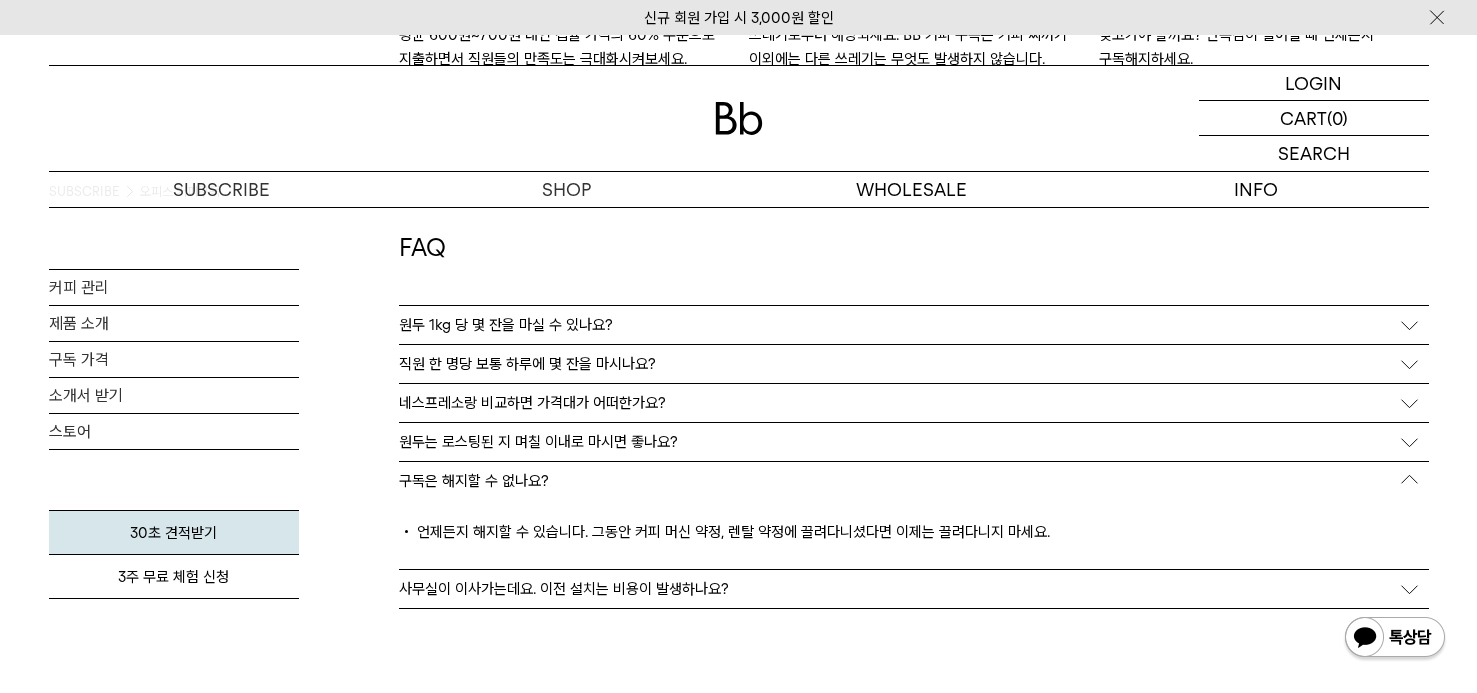 scroll, scrollTop: 3652, scrollLeft: 0, axis: vertical 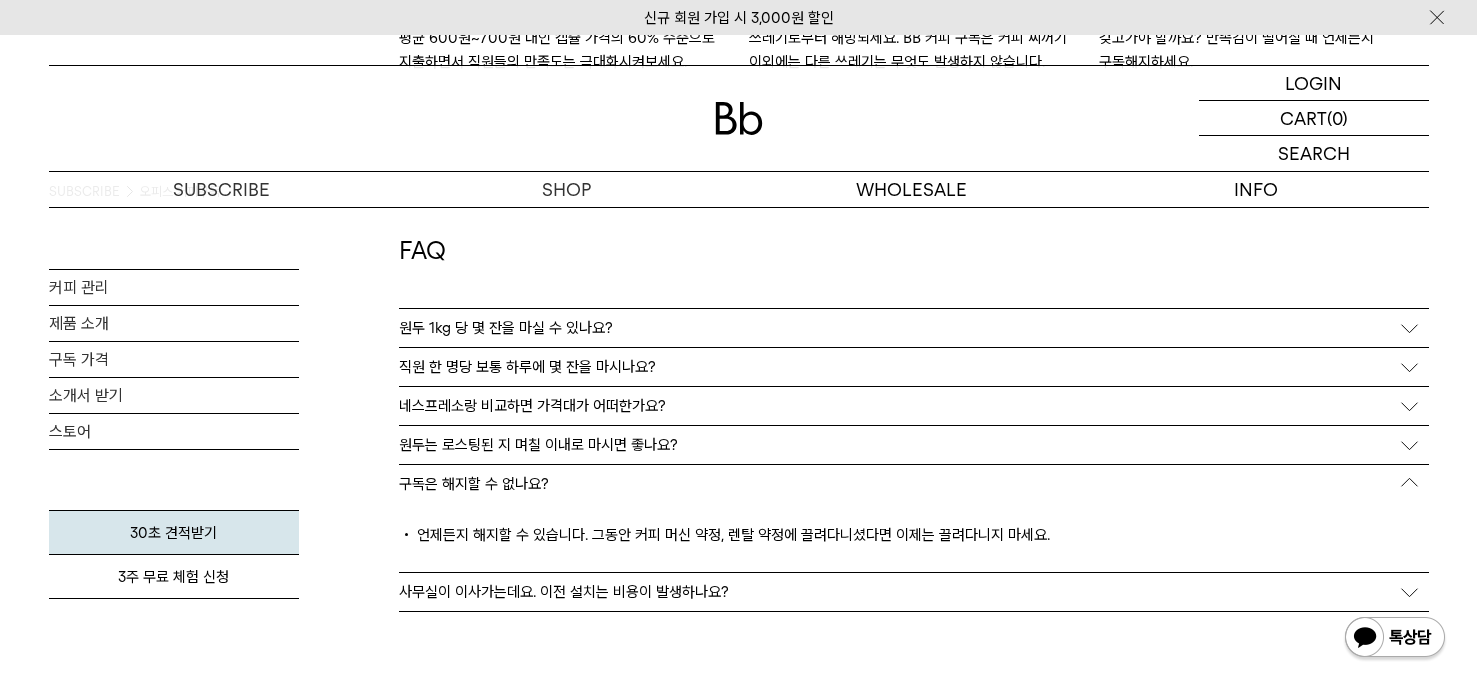 click on "원두 1kg 당 몇 잔을 마실 수 있나요?" at bounding box center (506, 328) 